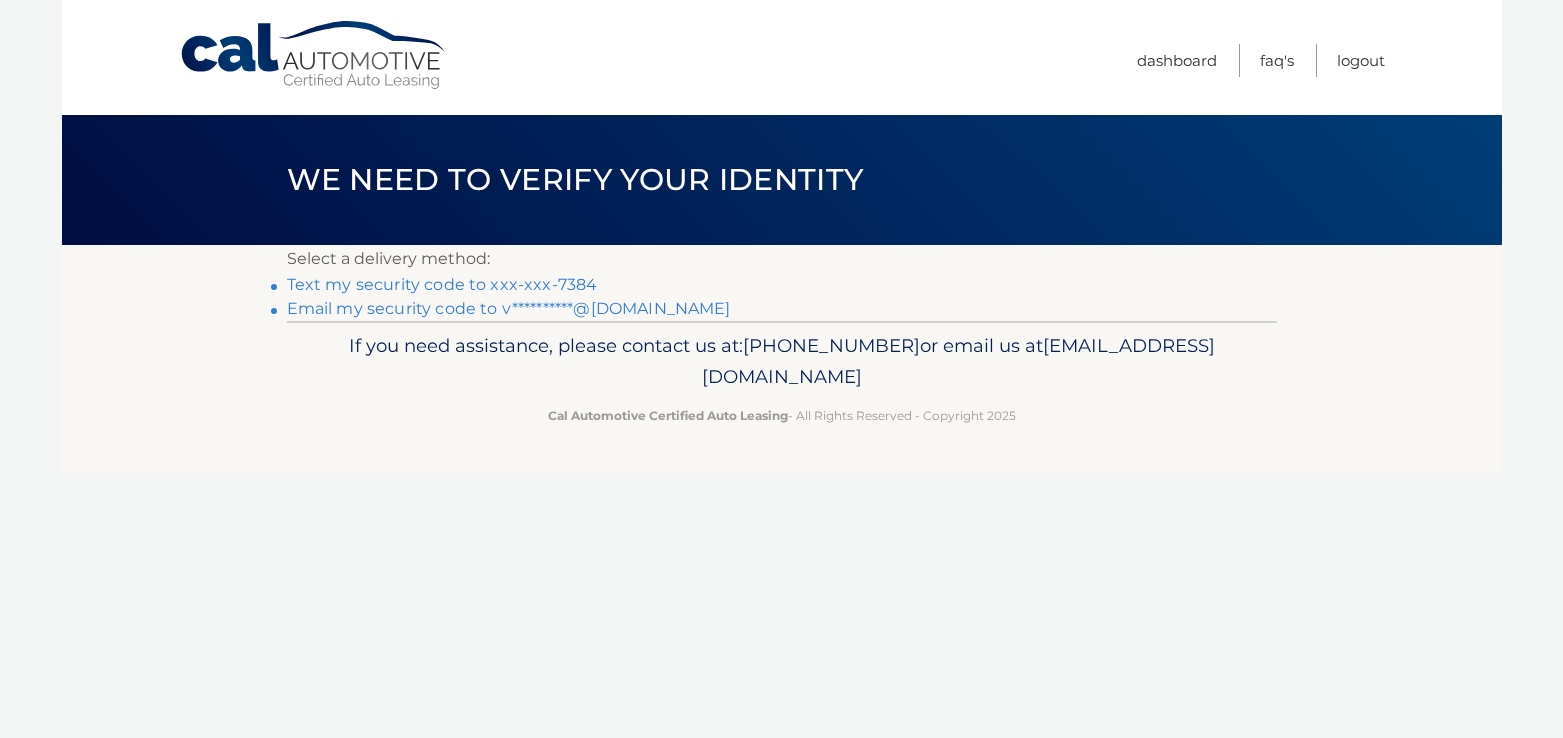 scroll, scrollTop: 0, scrollLeft: 0, axis: both 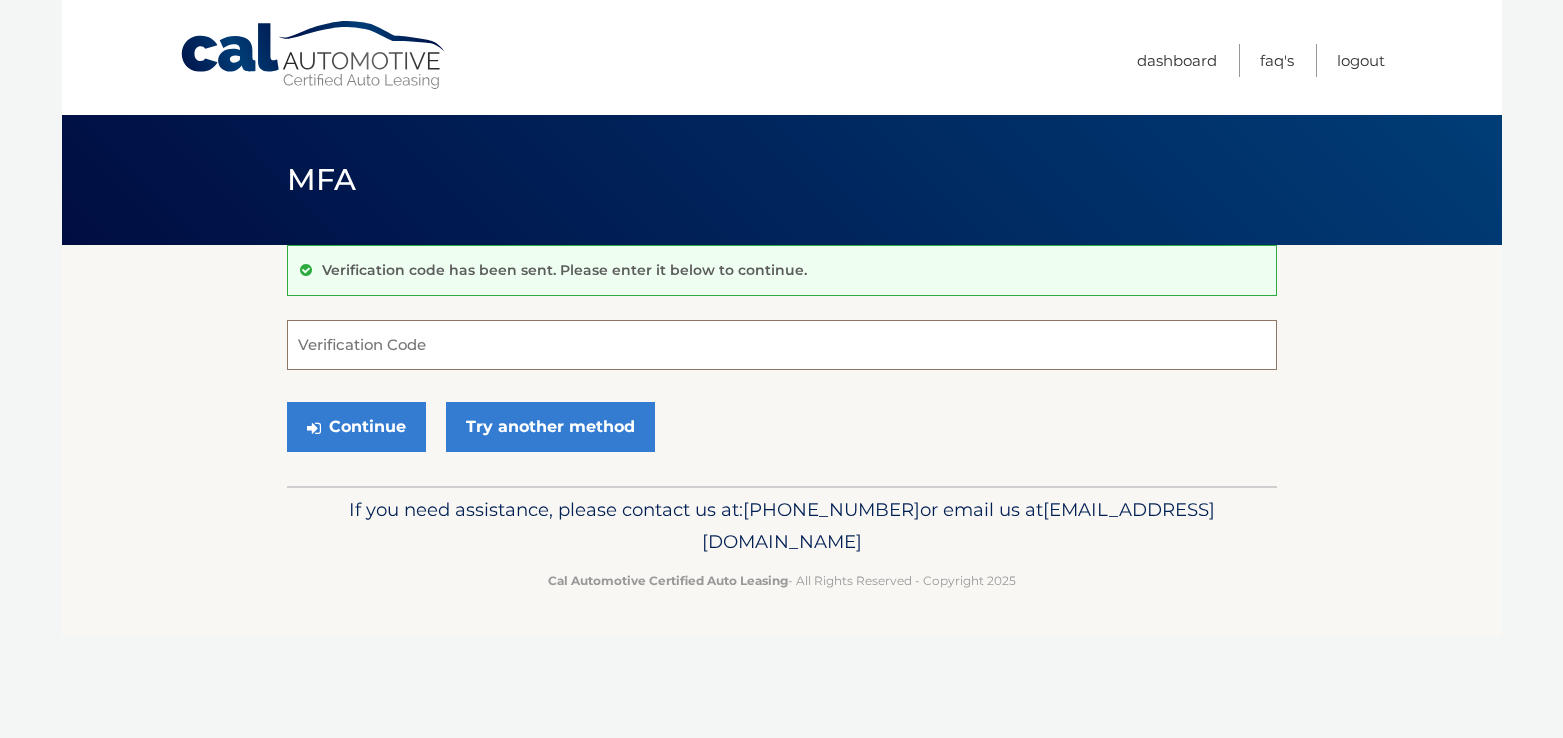 click on "Verification Code" at bounding box center (782, 345) 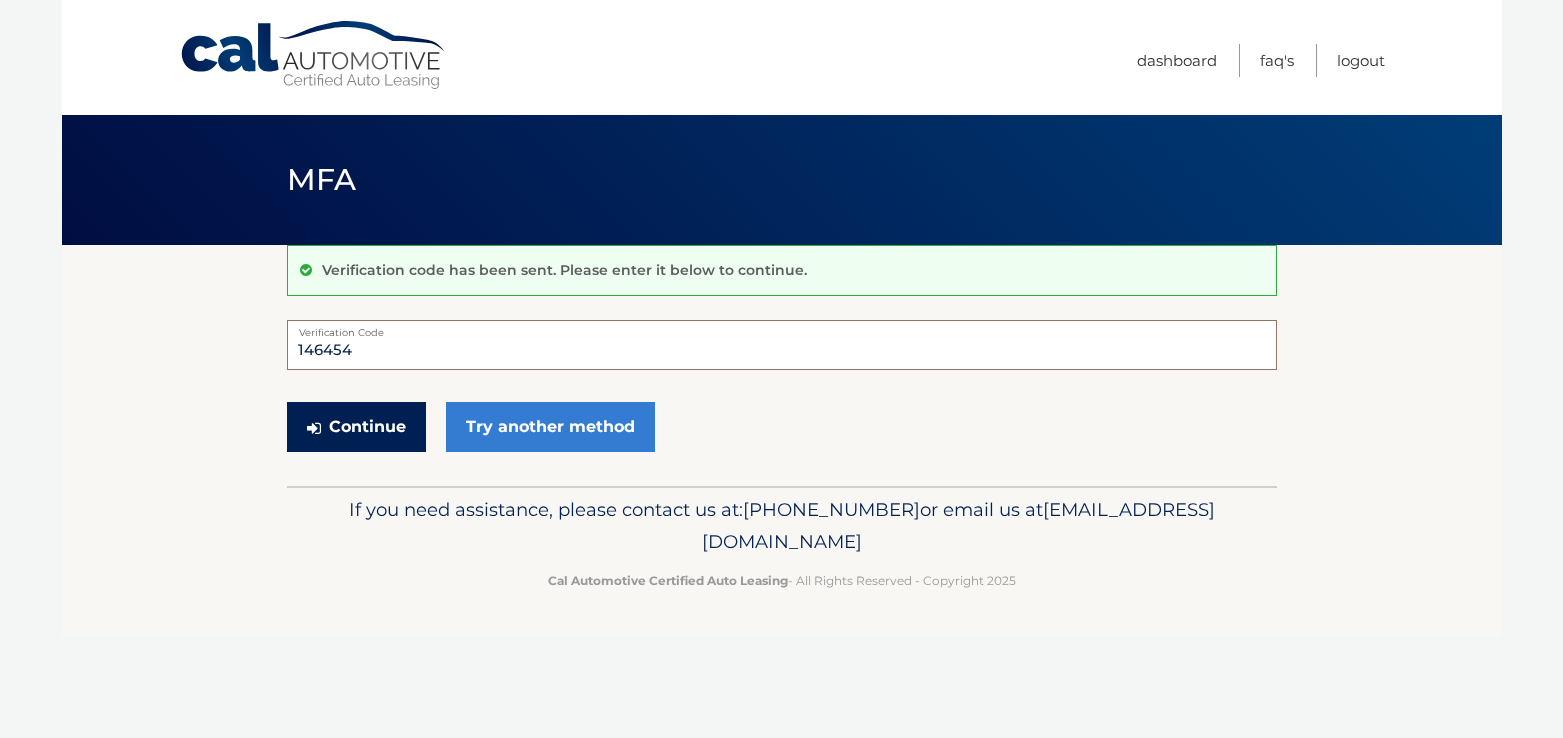 type on "146454" 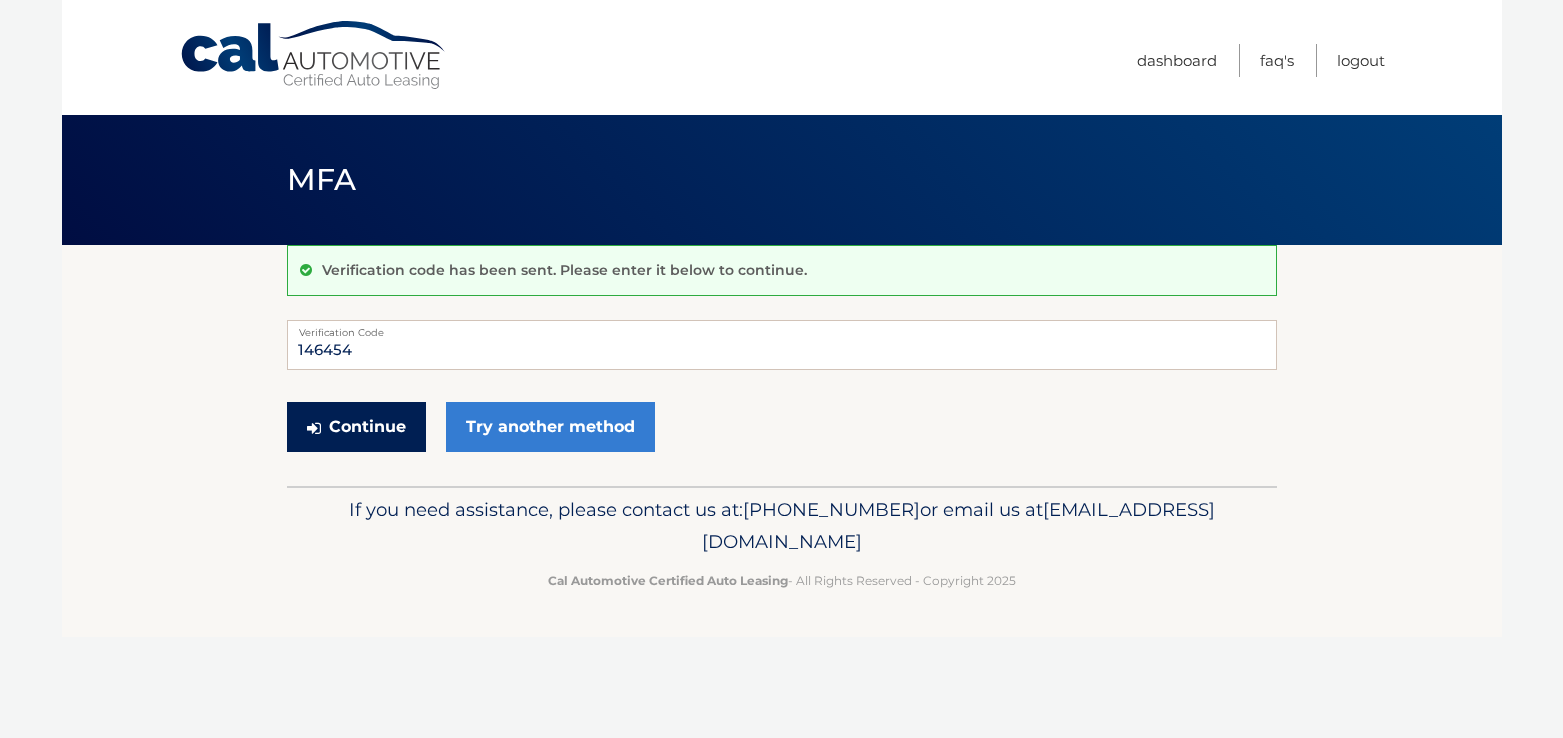 click on "Continue" at bounding box center (356, 427) 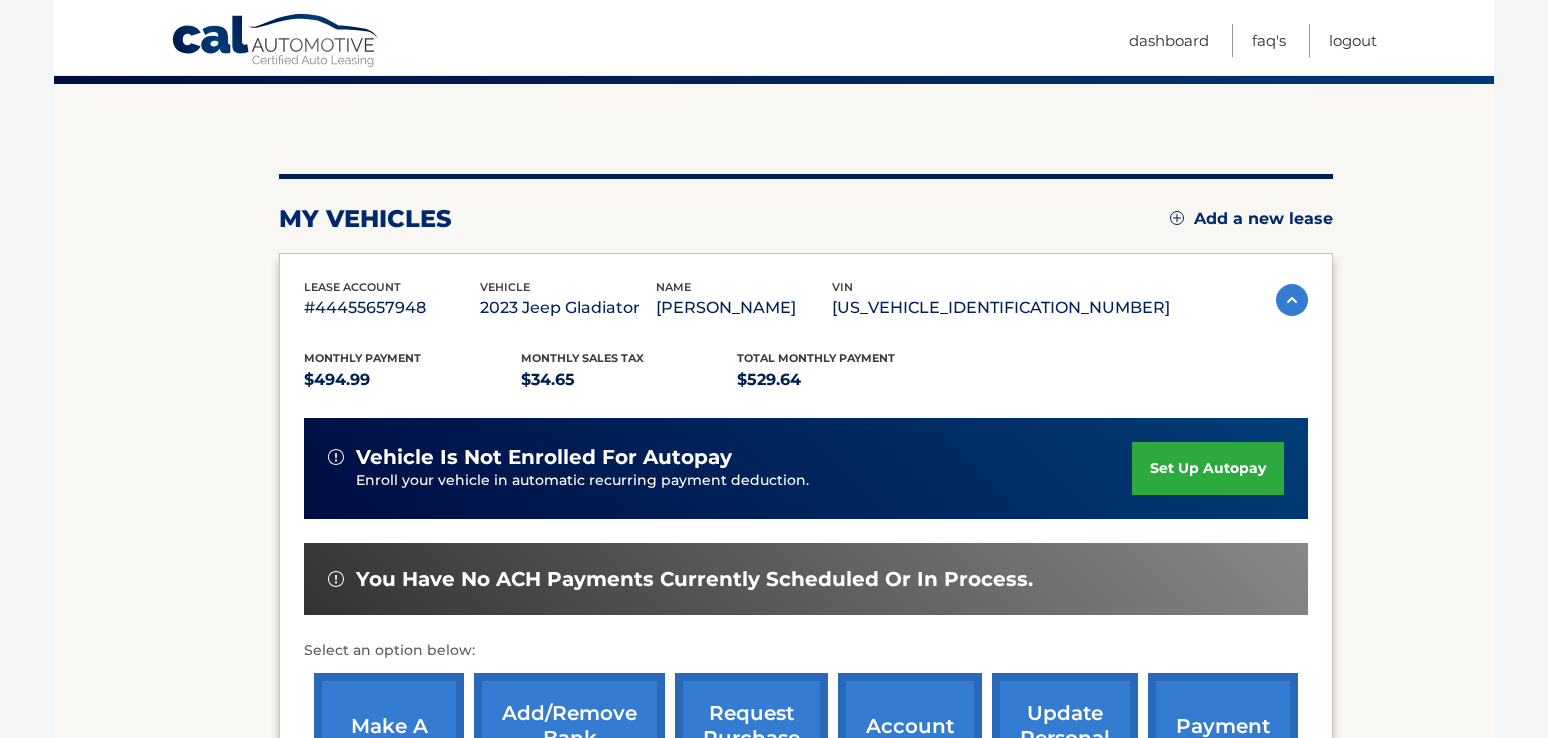 scroll, scrollTop: 474, scrollLeft: 0, axis: vertical 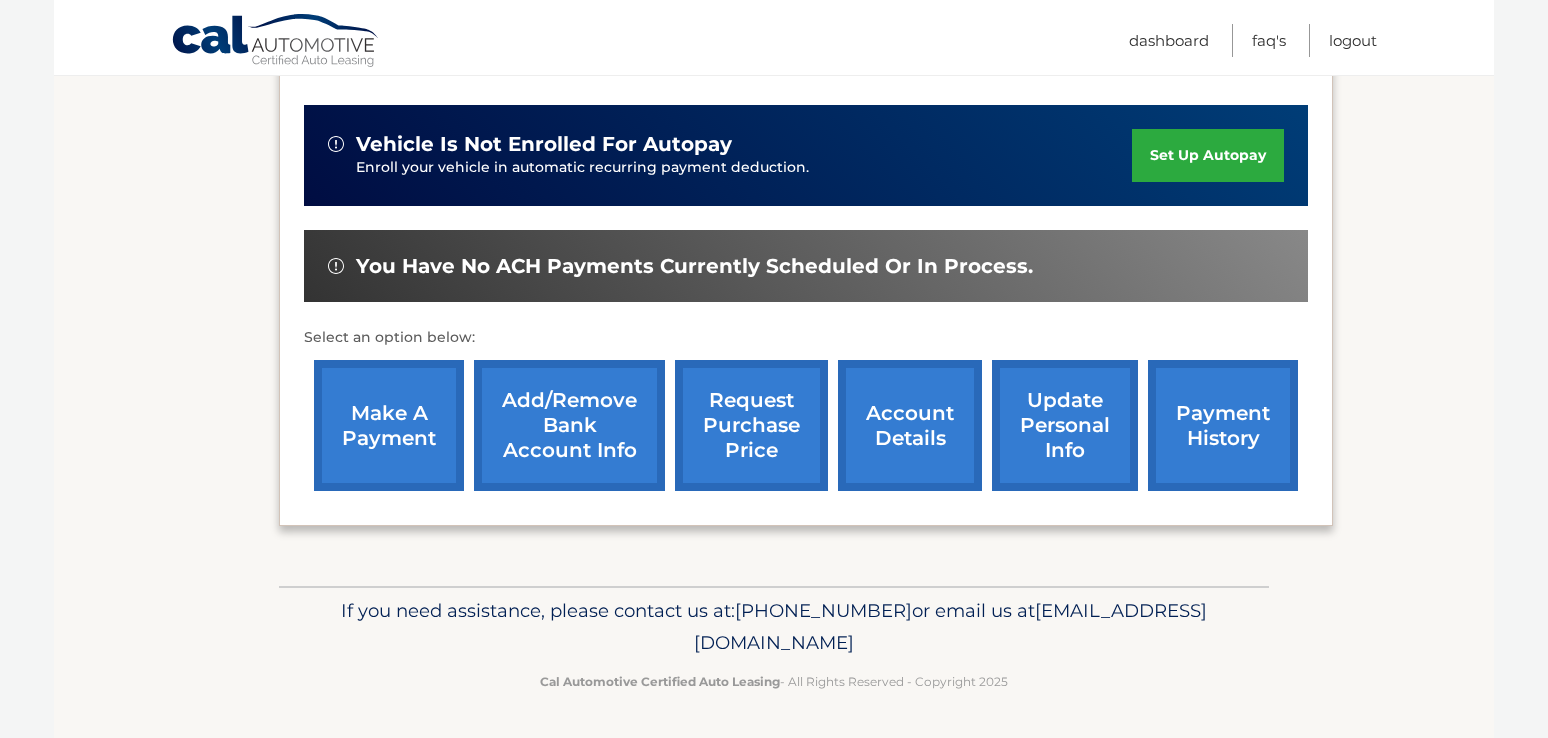 click on "account details" at bounding box center [910, 425] 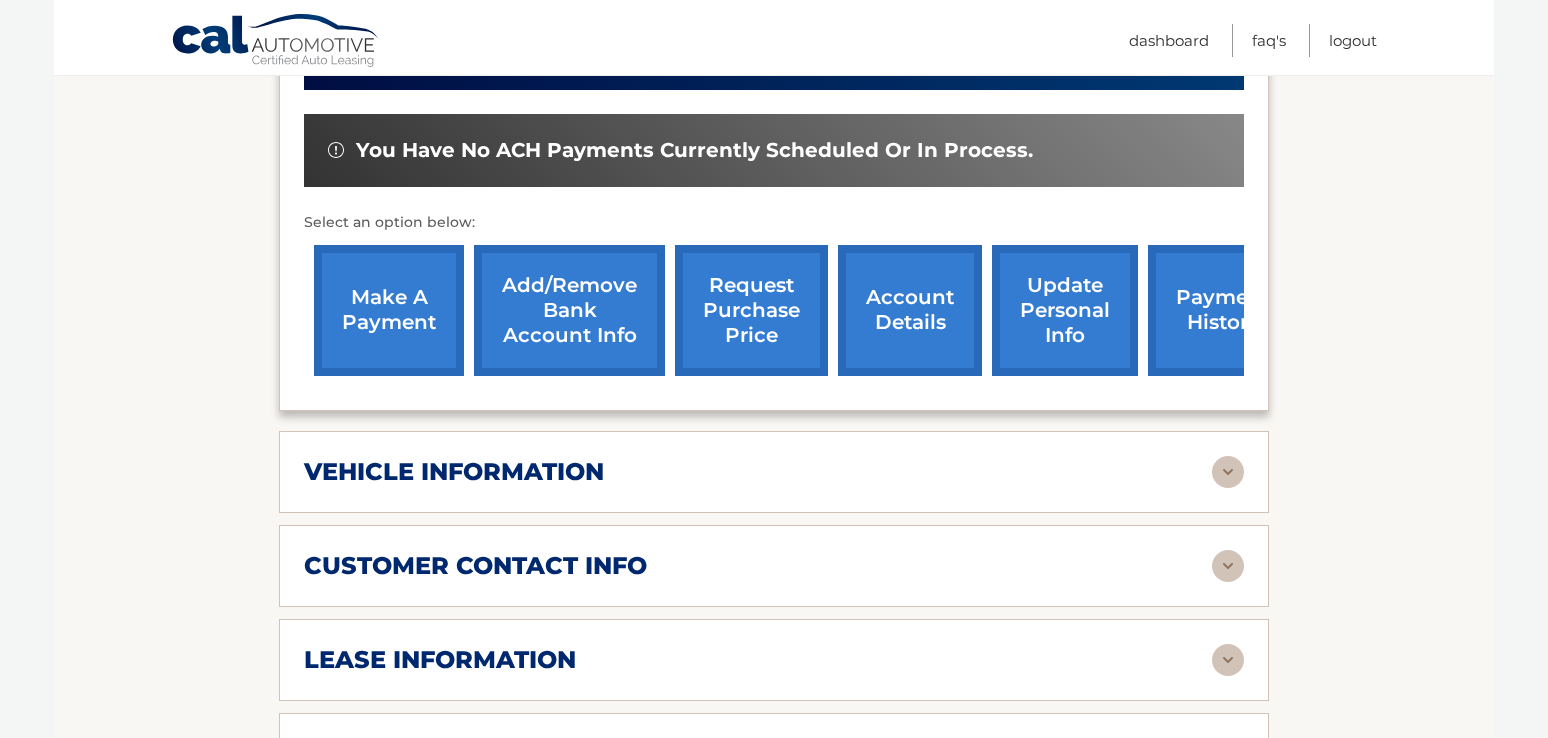 scroll, scrollTop: 956, scrollLeft: 0, axis: vertical 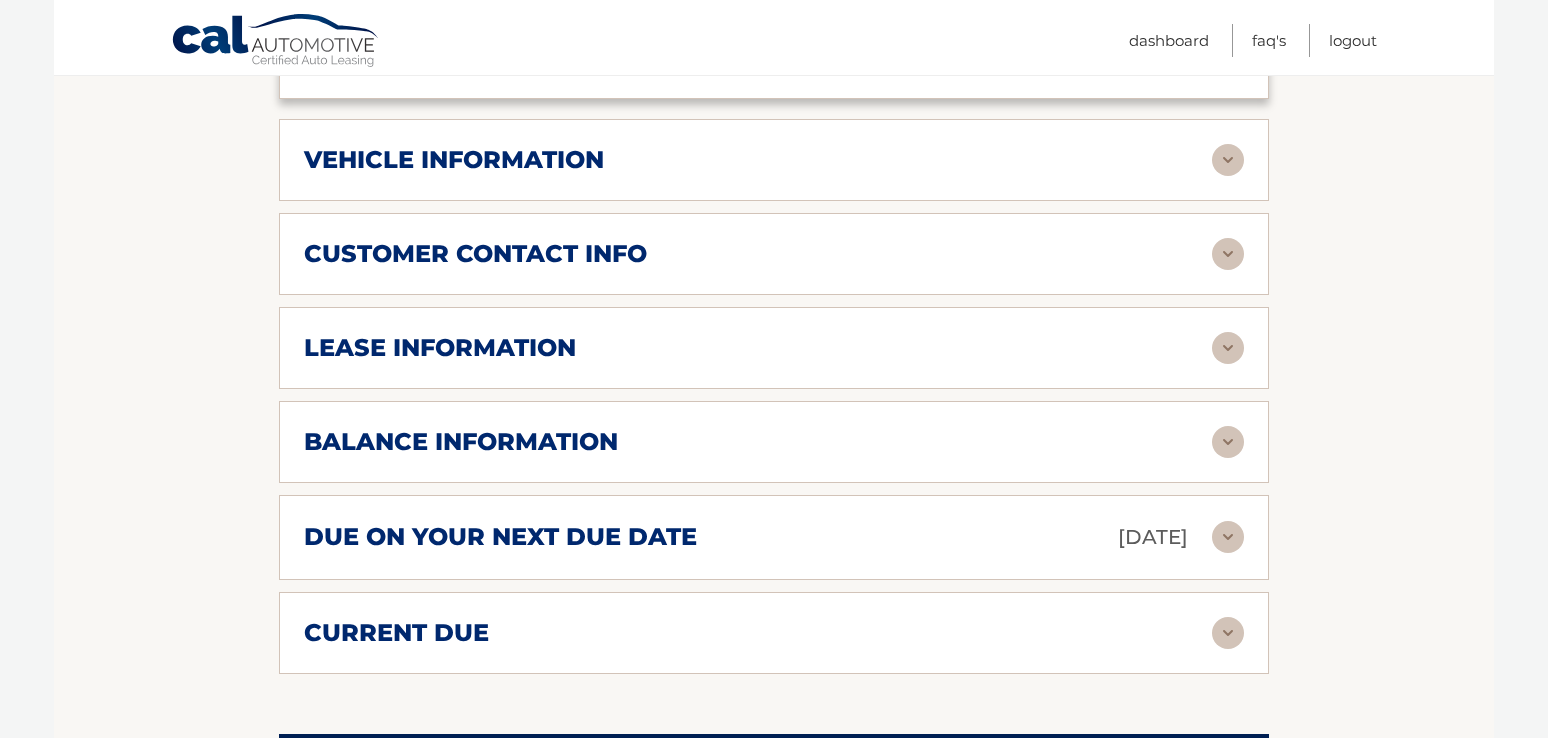 click on "vehicle information" at bounding box center [454, 160] 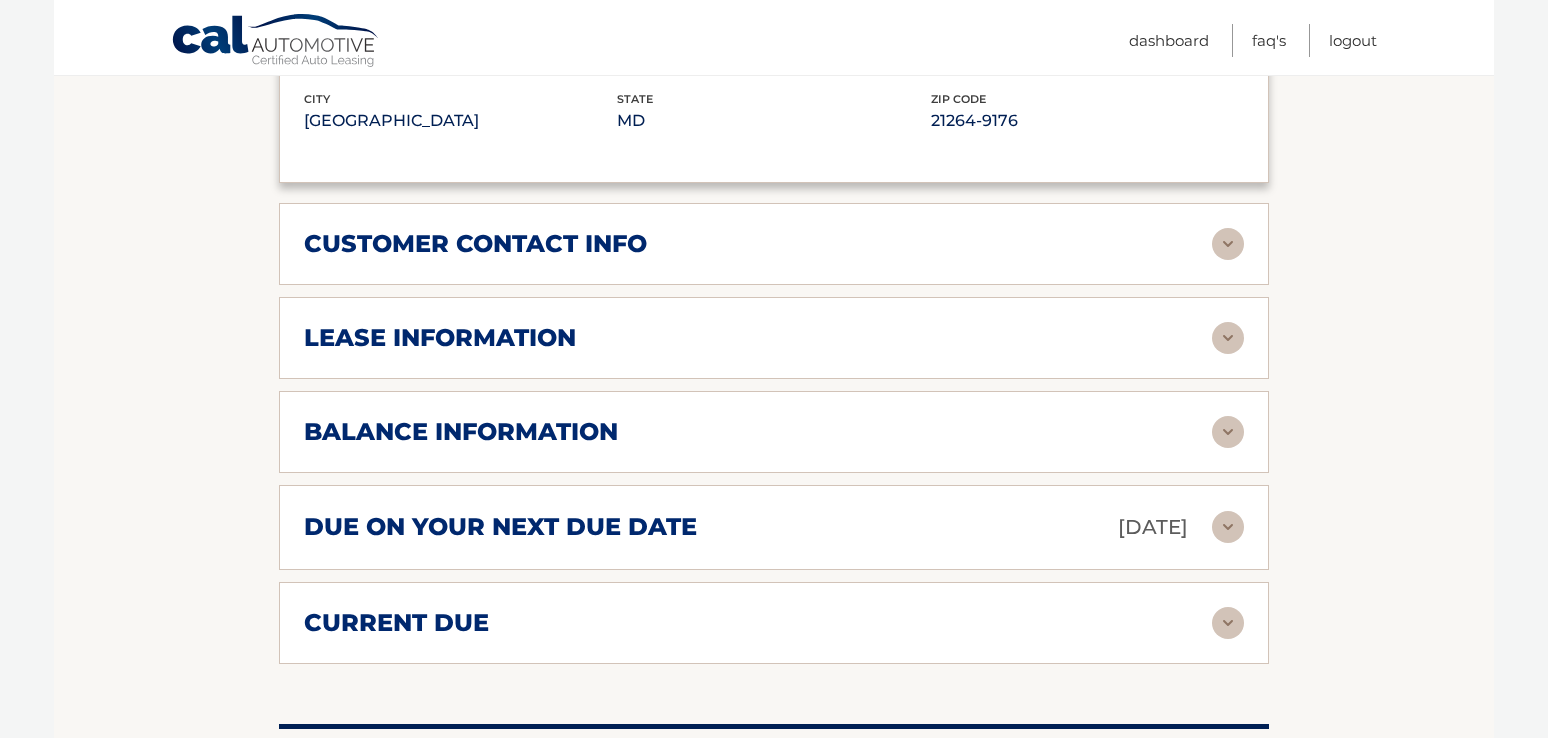 scroll, scrollTop: 1459, scrollLeft: 0, axis: vertical 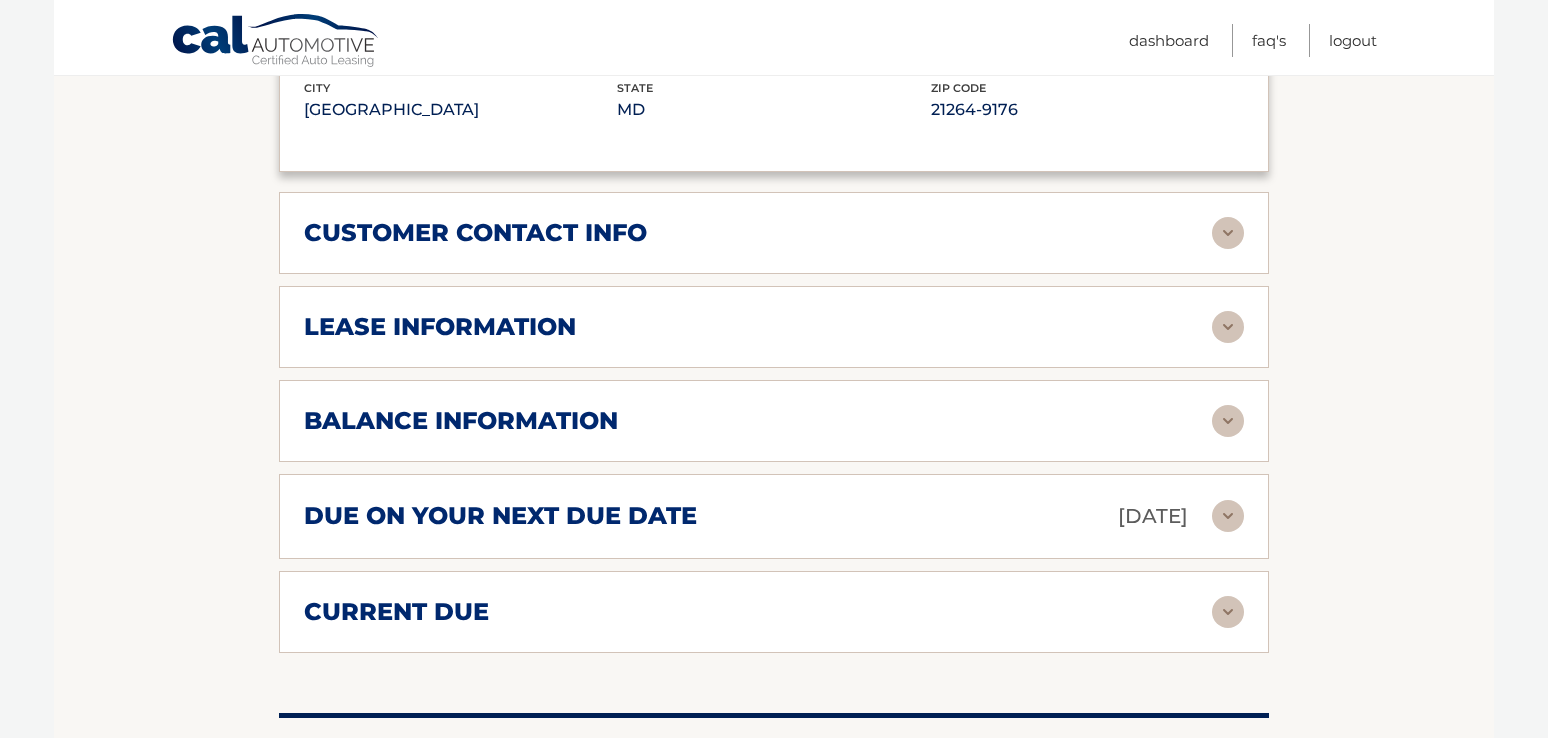 click on "lease information" at bounding box center (440, 327) 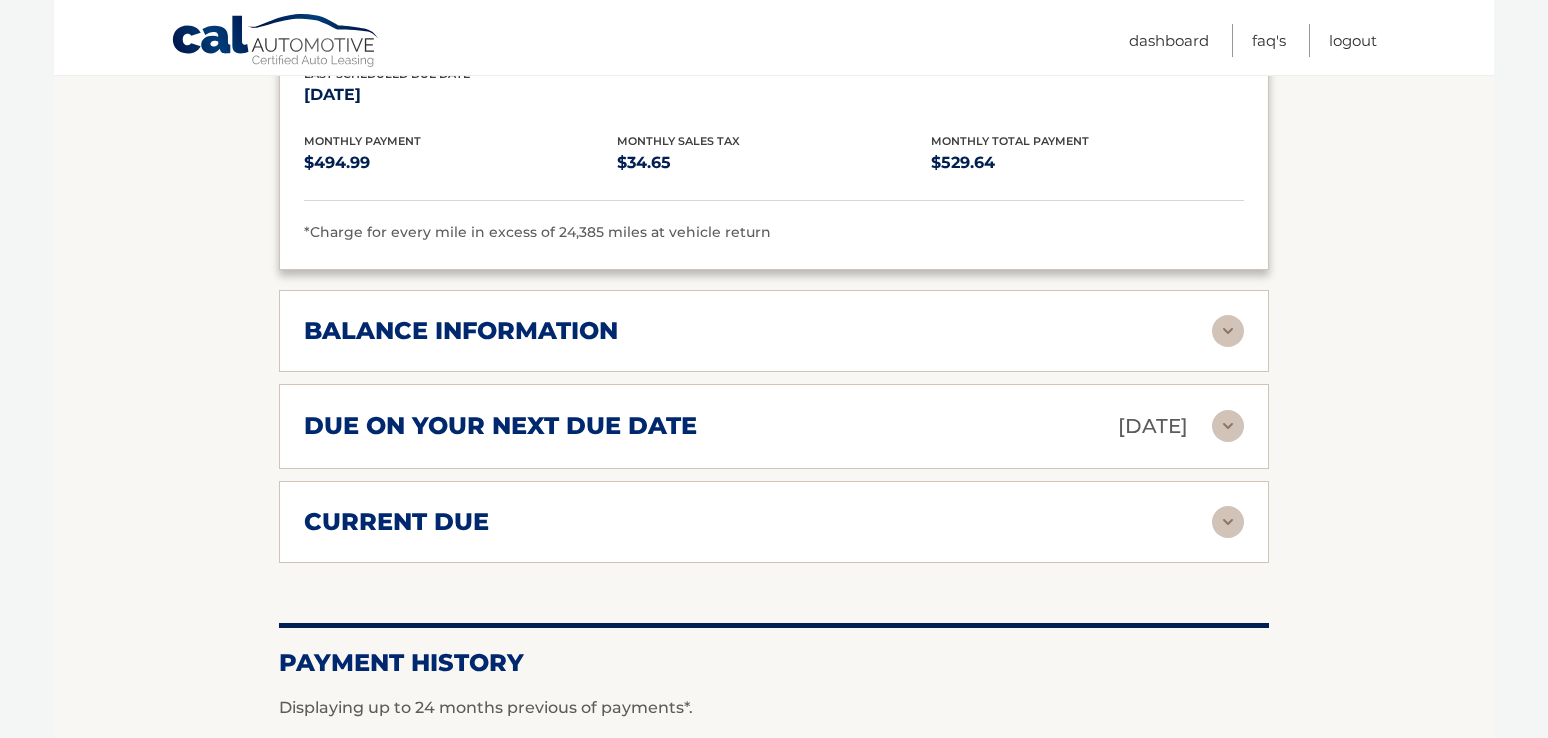 scroll, scrollTop: 1930, scrollLeft: 0, axis: vertical 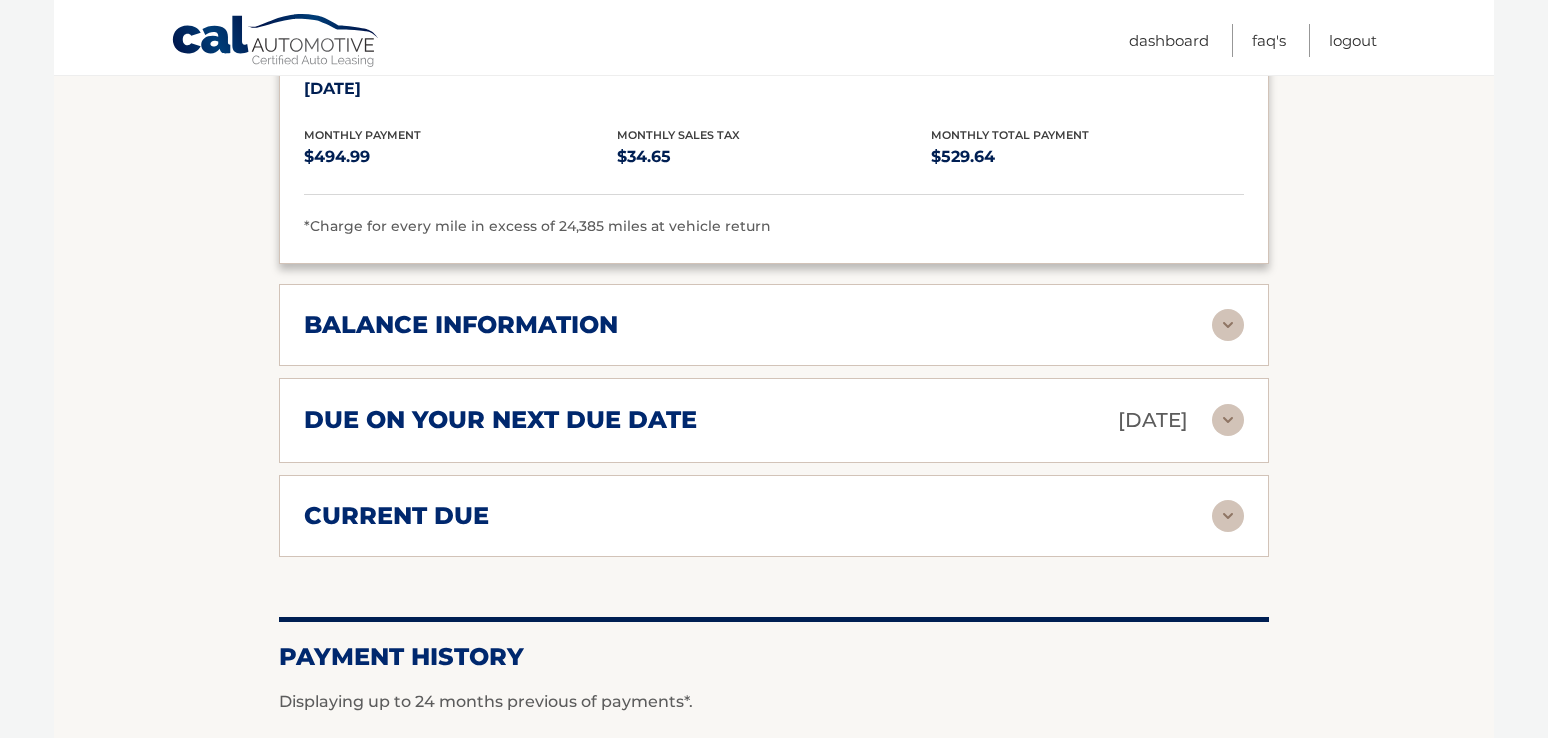 click on "due on your next due date" at bounding box center [500, 420] 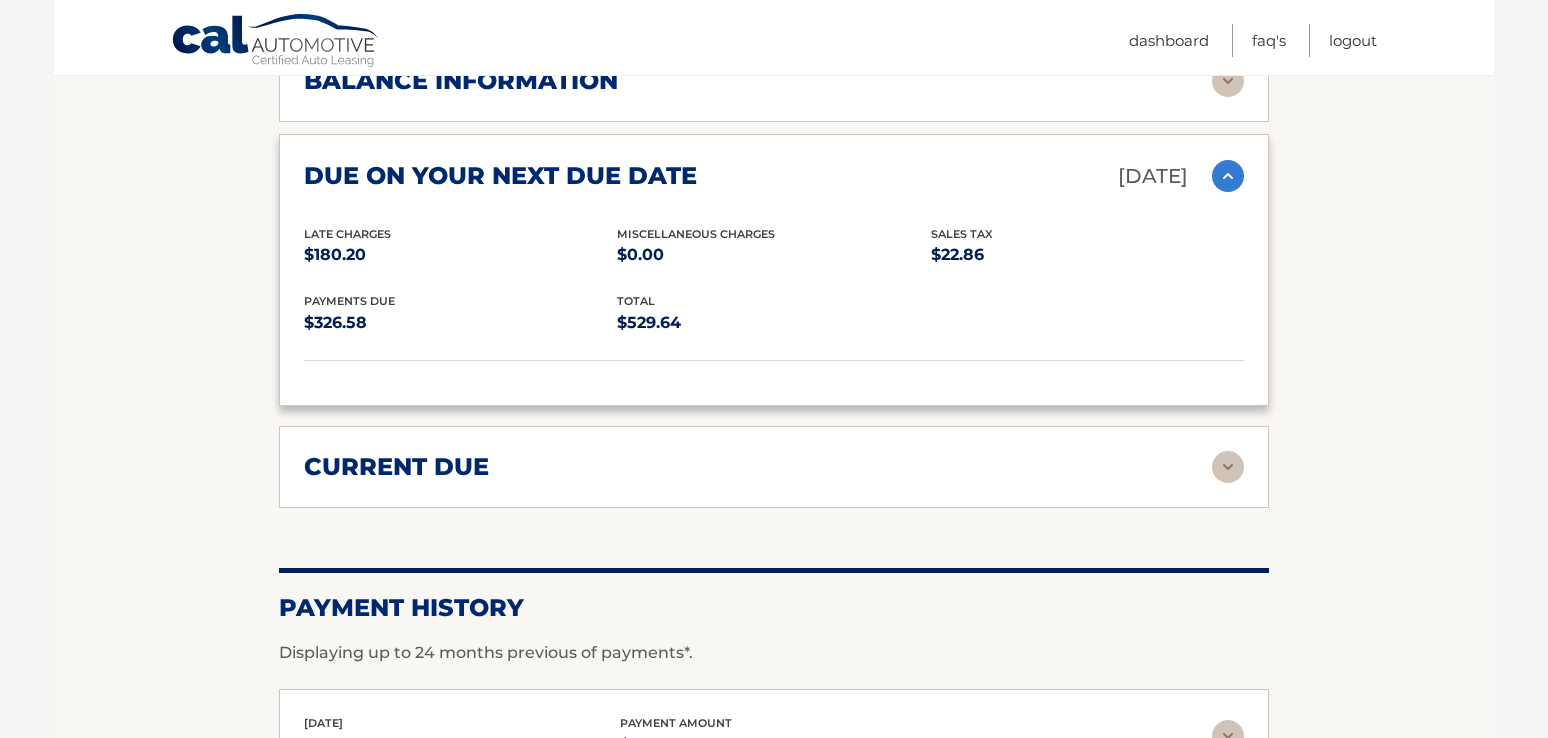 scroll, scrollTop: 2497, scrollLeft: 0, axis: vertical 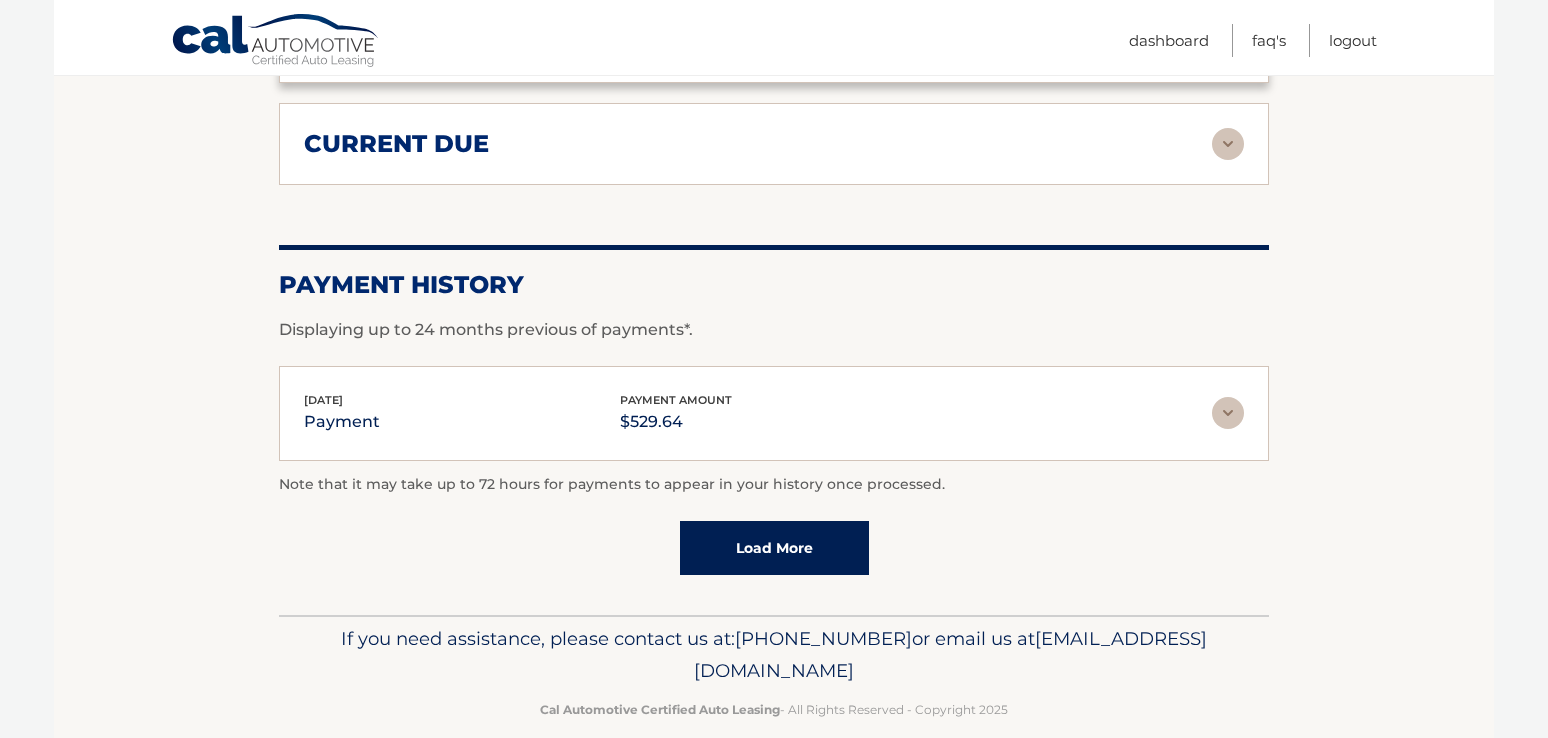 click on "current due" at bounding box center [396, 144] 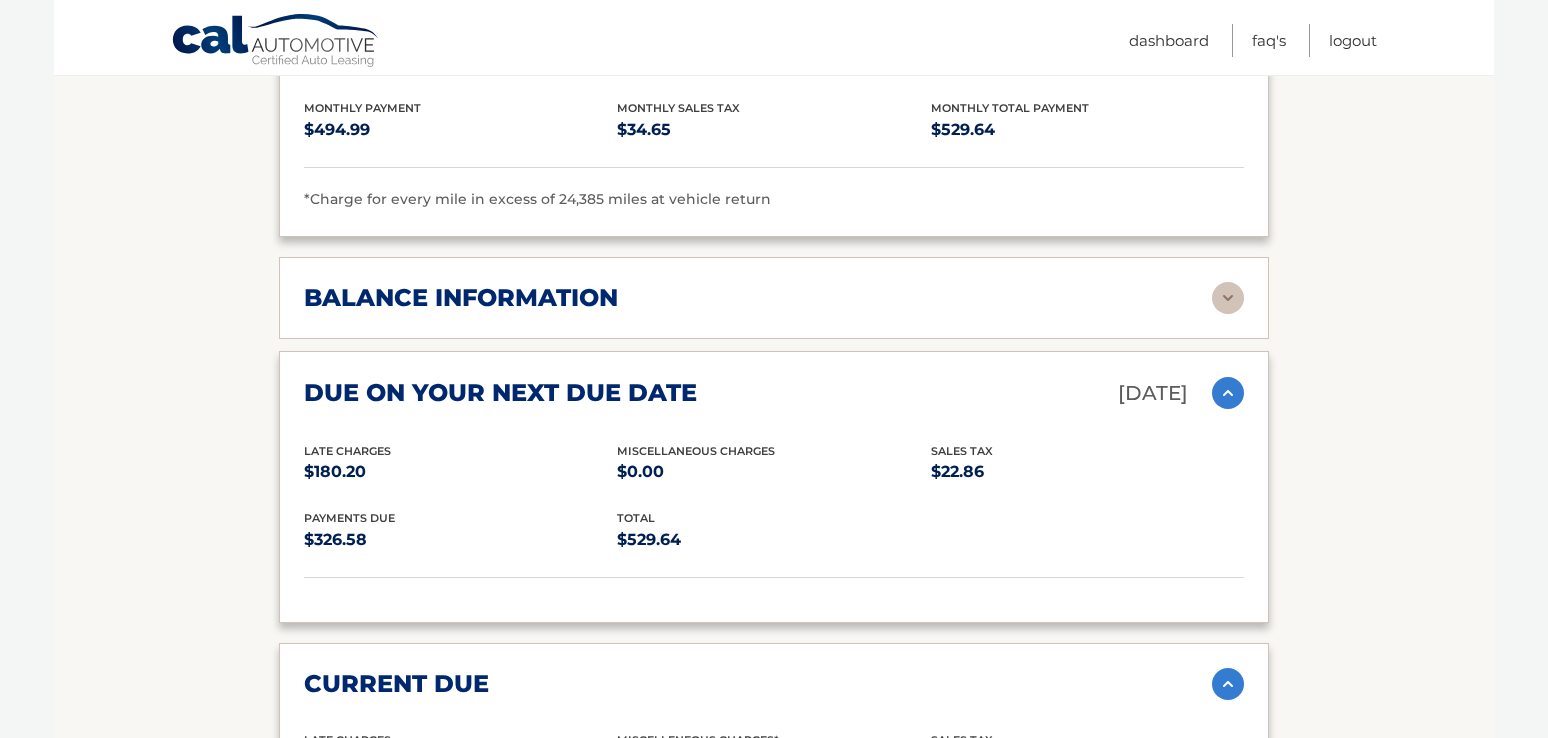scroll, scrollTop: 1939, scrollLeft: 0, axis: vertical 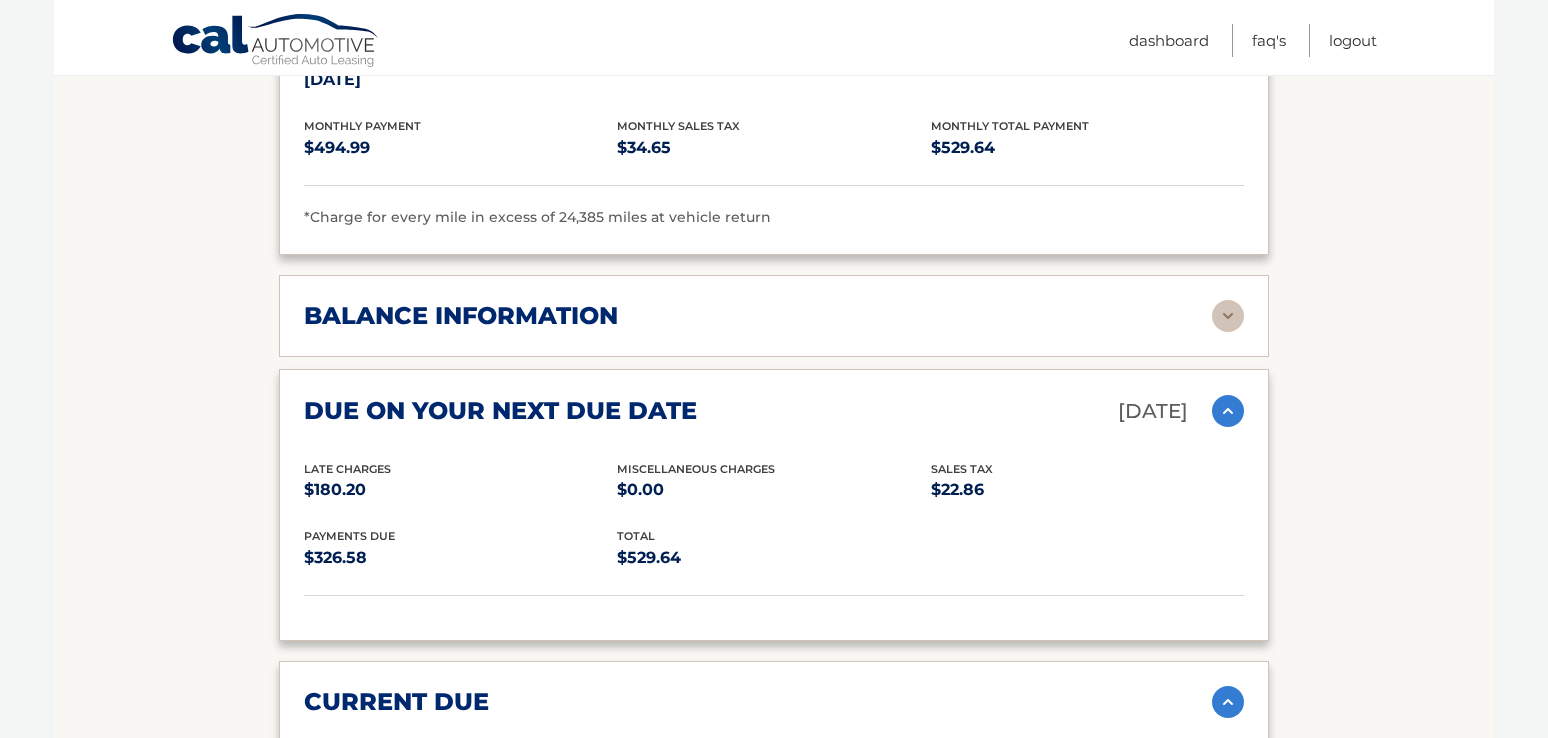 click on "balance information" at bounding box center [461, 316] 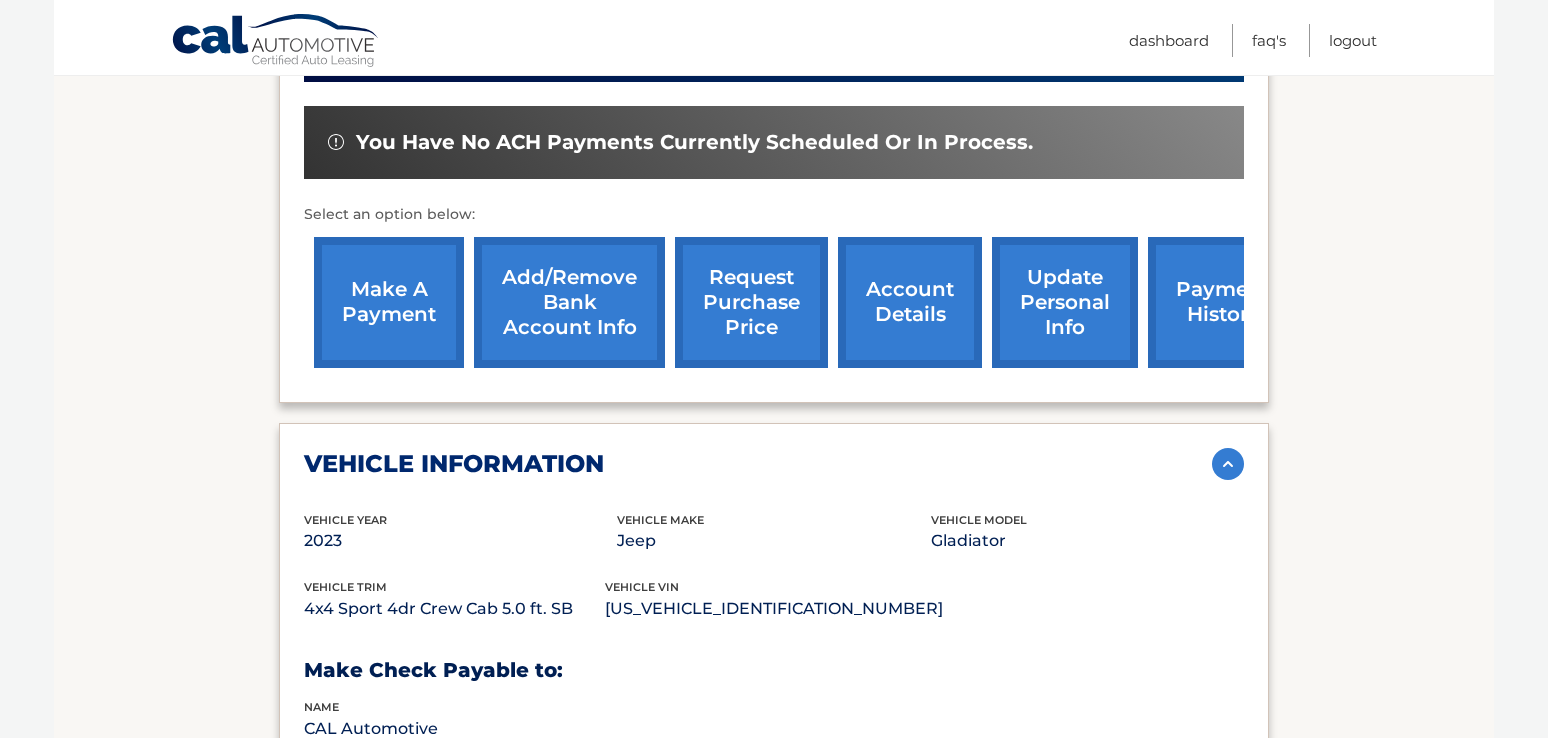 scroll, scrollTop: 568, scrollLeft: 0, axis: vertical 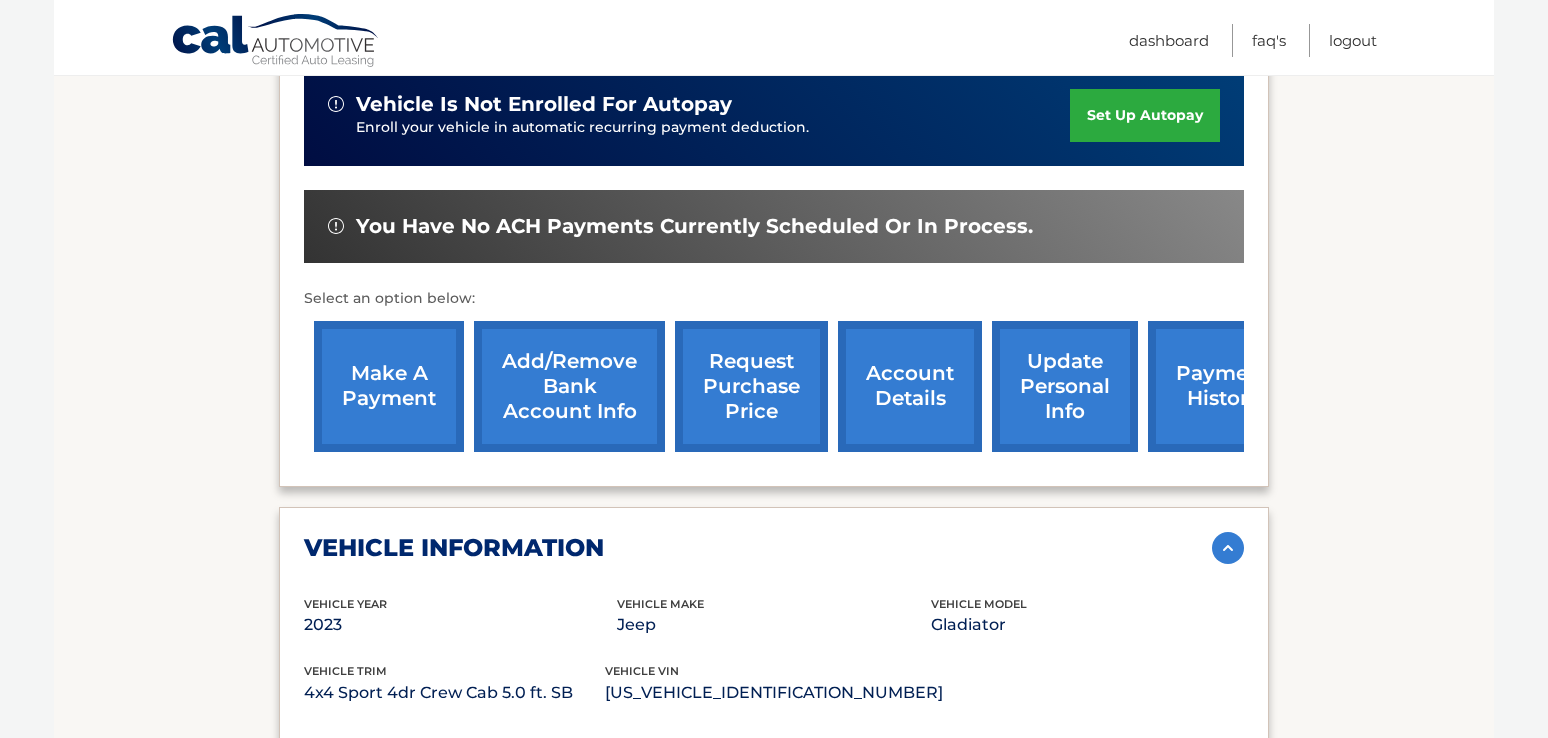 click on "make a payment" at bounding box center [389, 386] 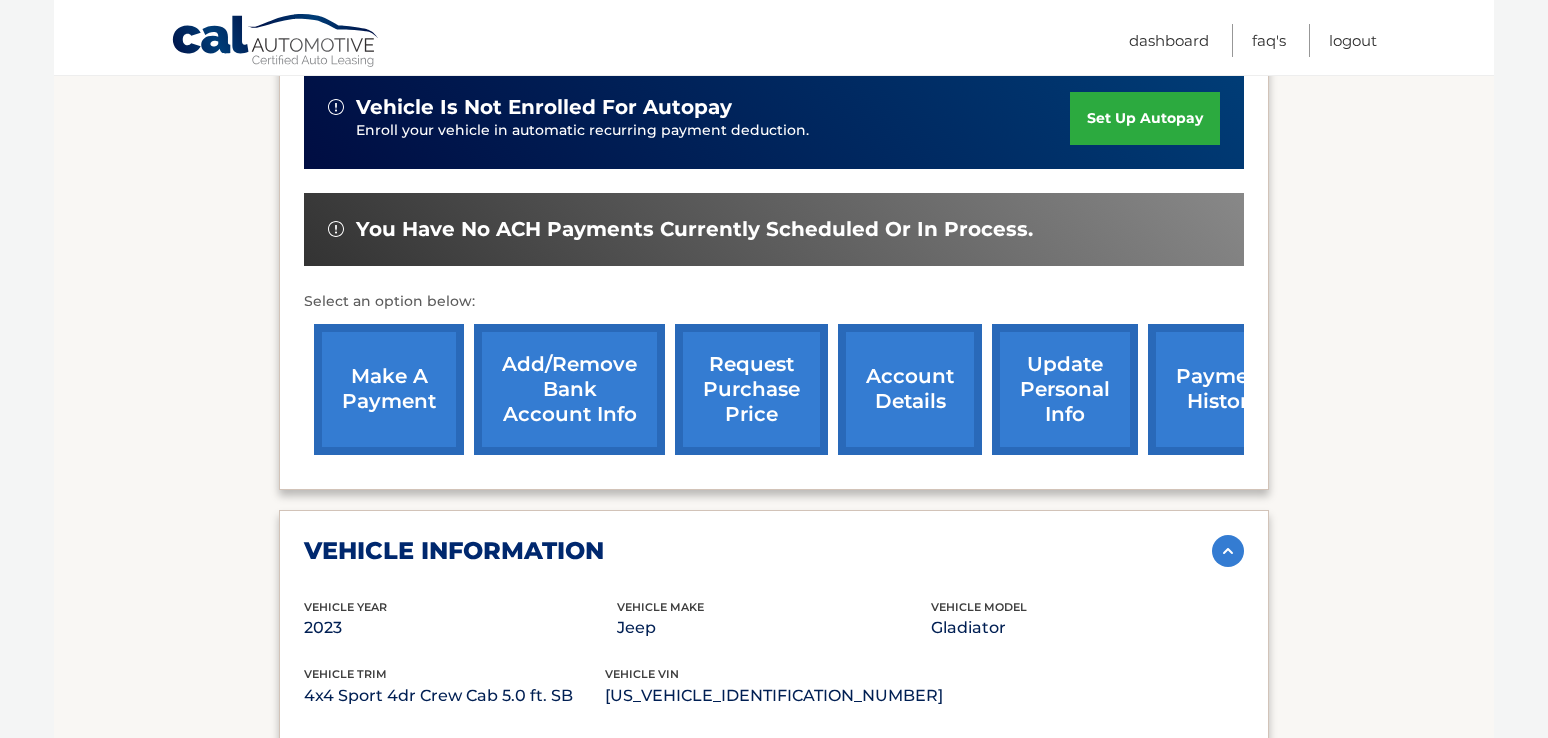 scroll, scrollTop: 564, scrollLeft: 0, axis: vertical 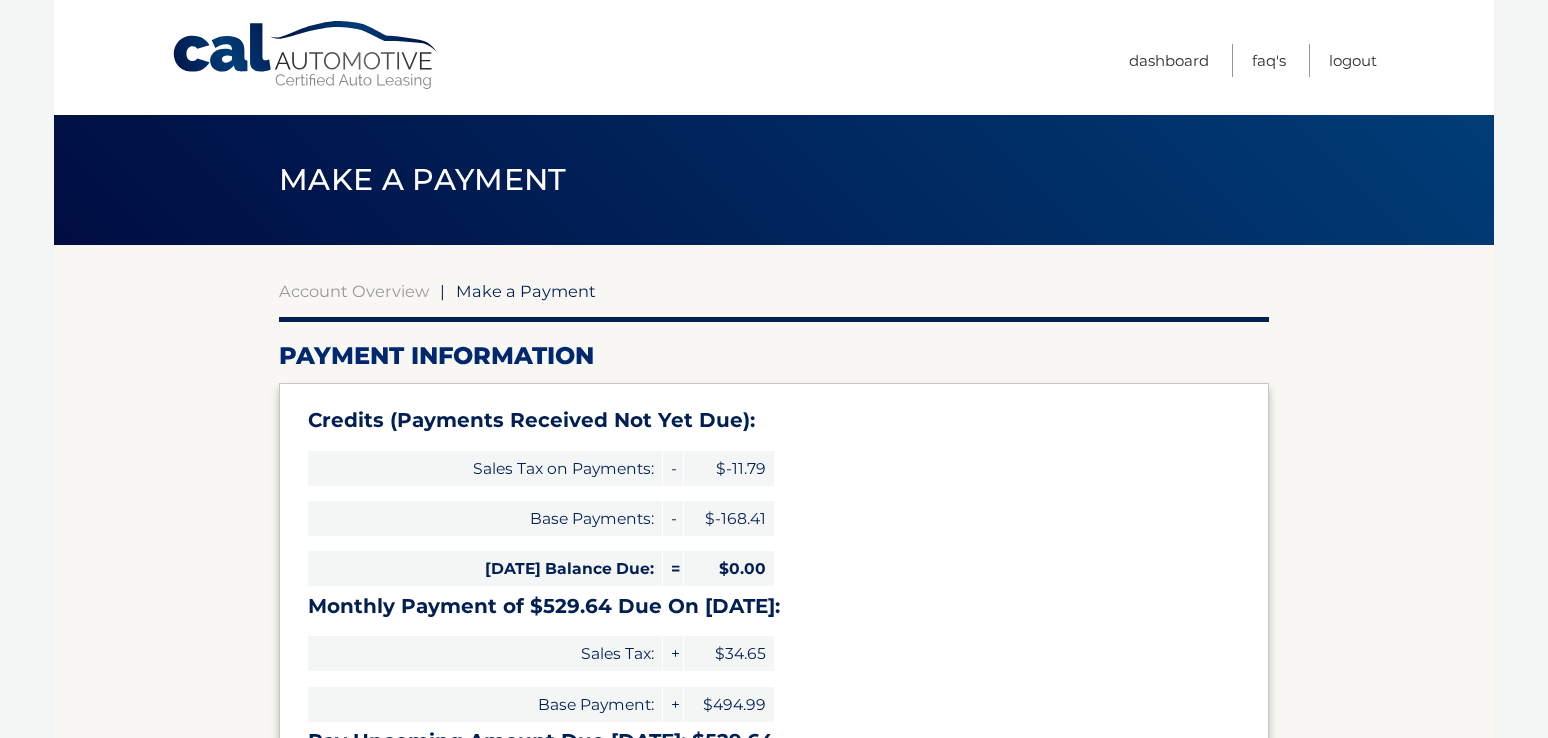 select on "YjA0NTdiN2ItYmU0MS00YWY3LThmZTQtNmYyYWRiMTJhMDUz" 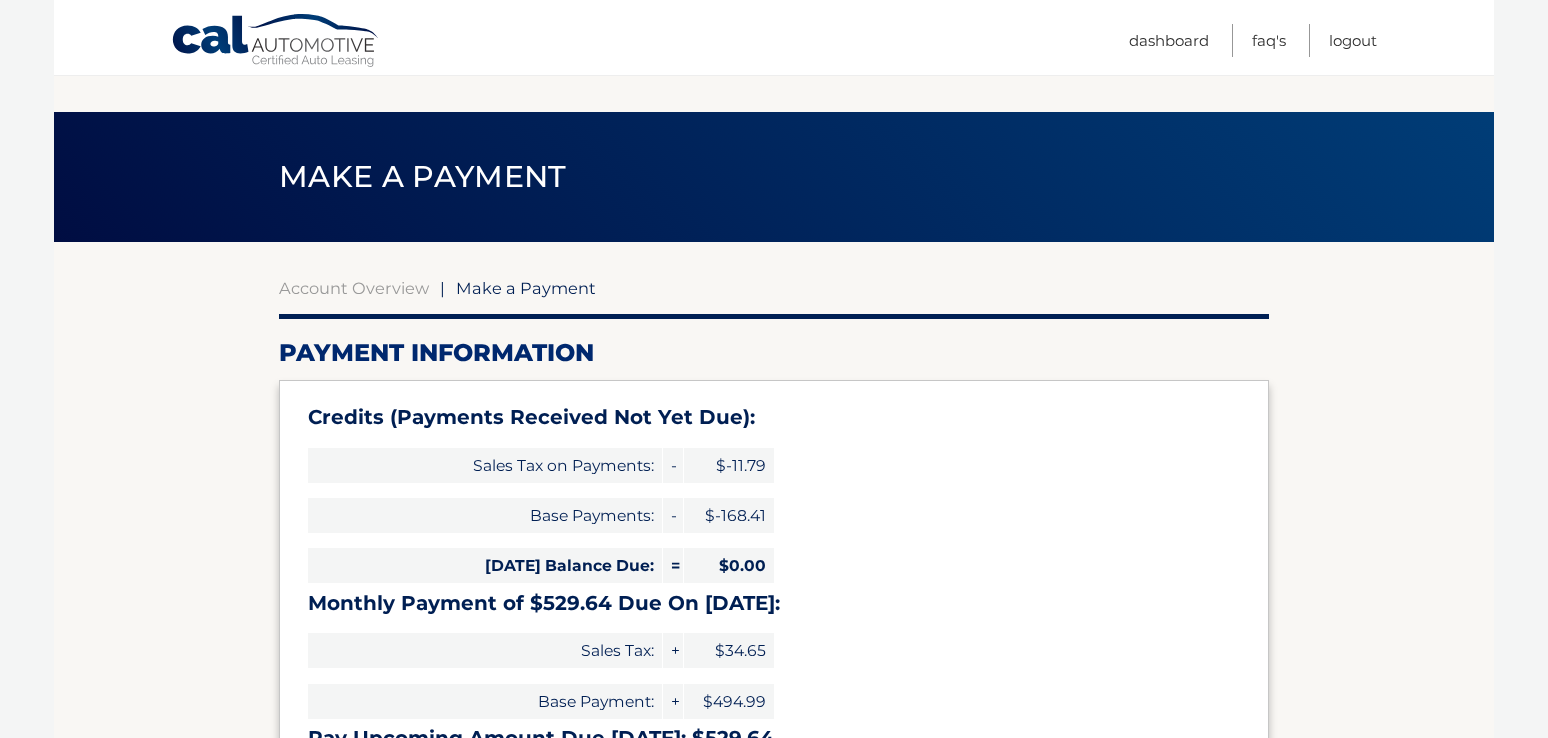 scroll, scrollTop: 0, scrollLeft: 0, axis: both 